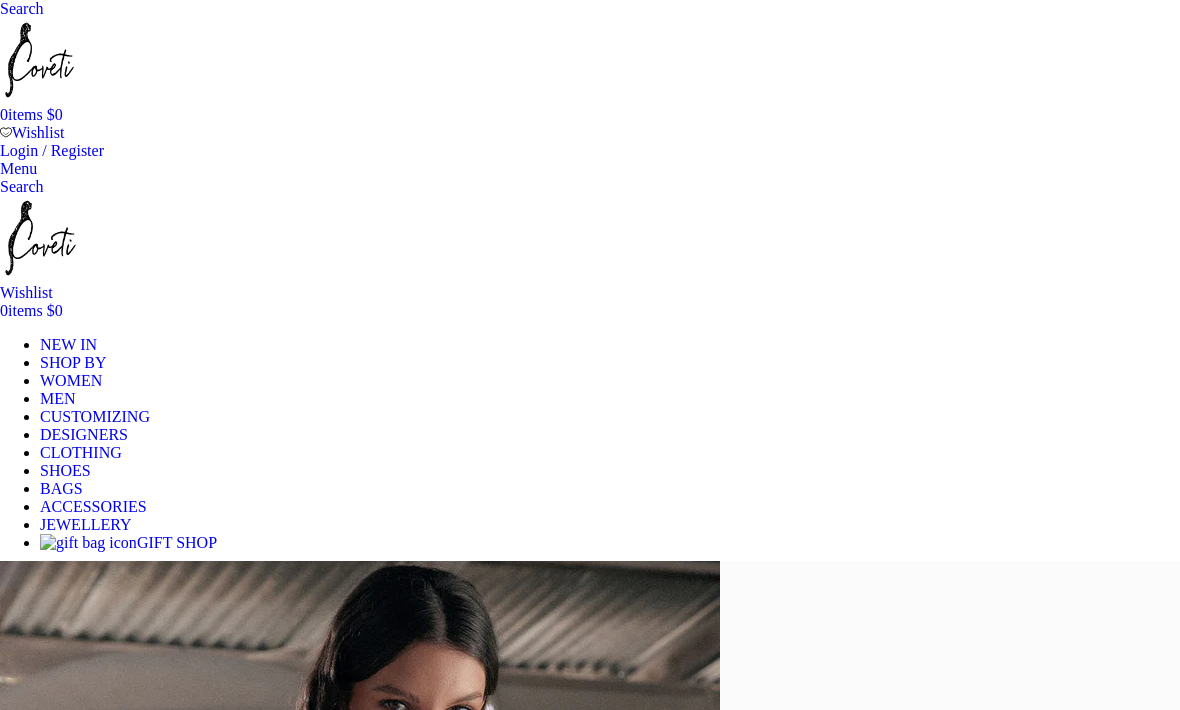 scroll, scrollTop: 0, scrollLeft: 0, axis: both 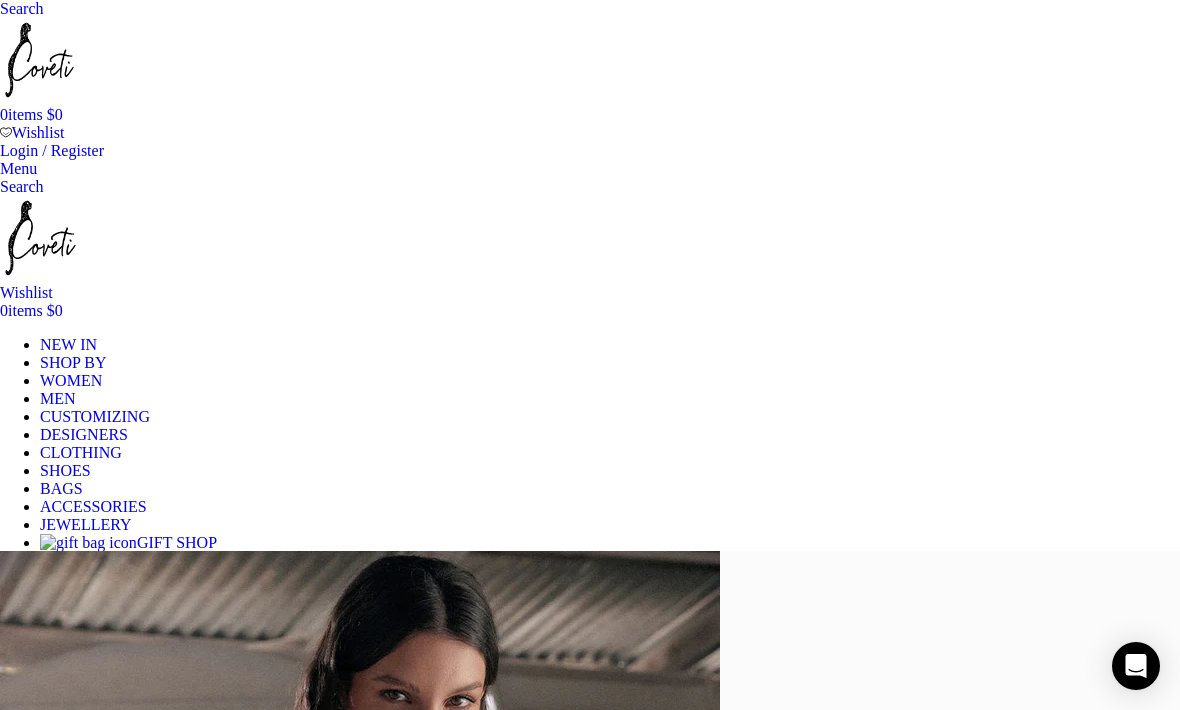 click on "0" at bounding box center [6, 132] 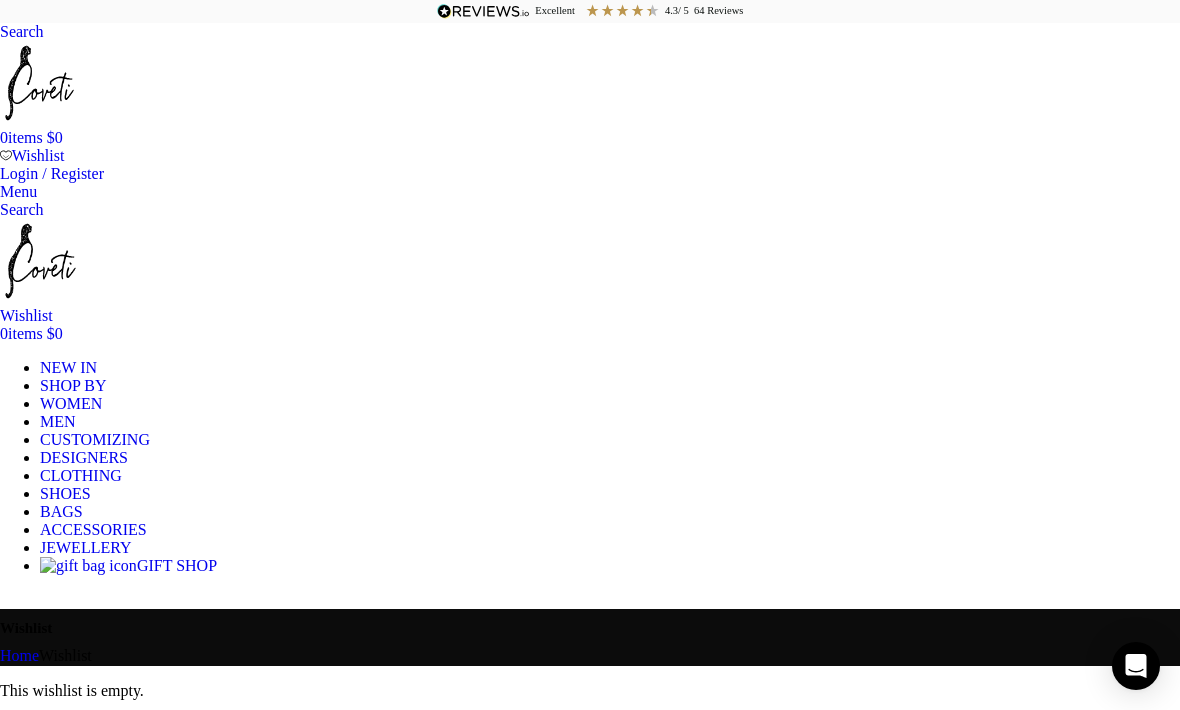 scroll, scrollTop: 0, scrollLeft: 0, axis: both 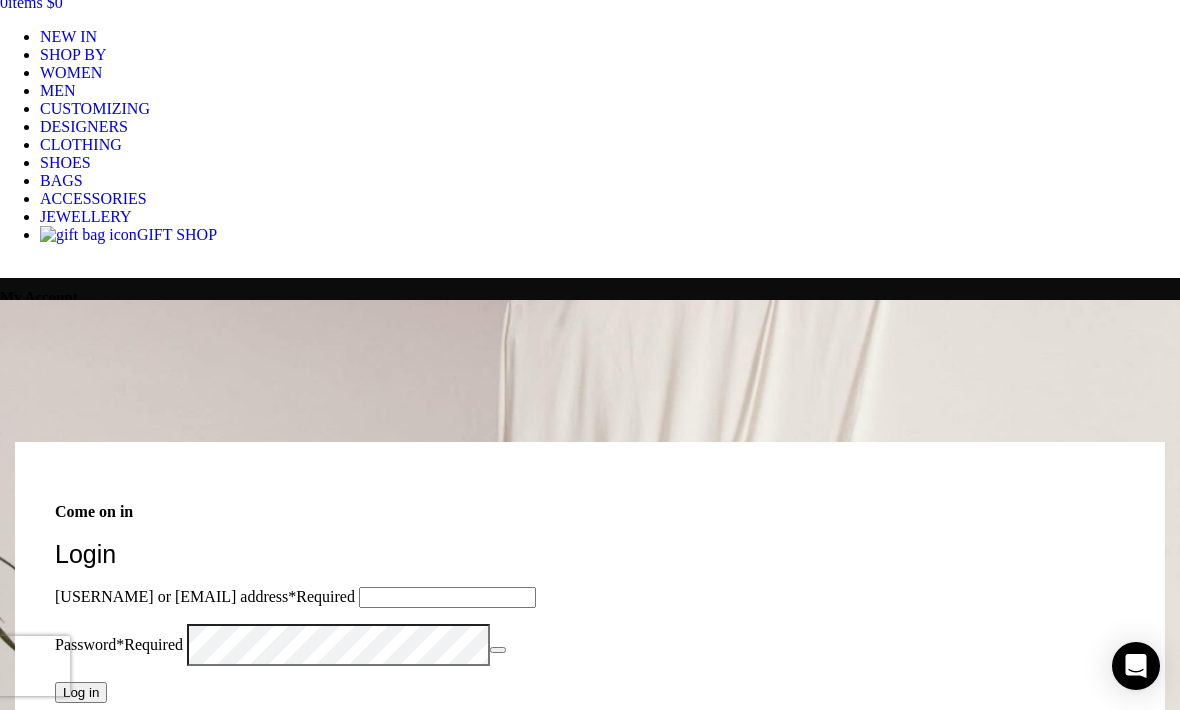 click on "Register" at bounding box center [81, 1215] 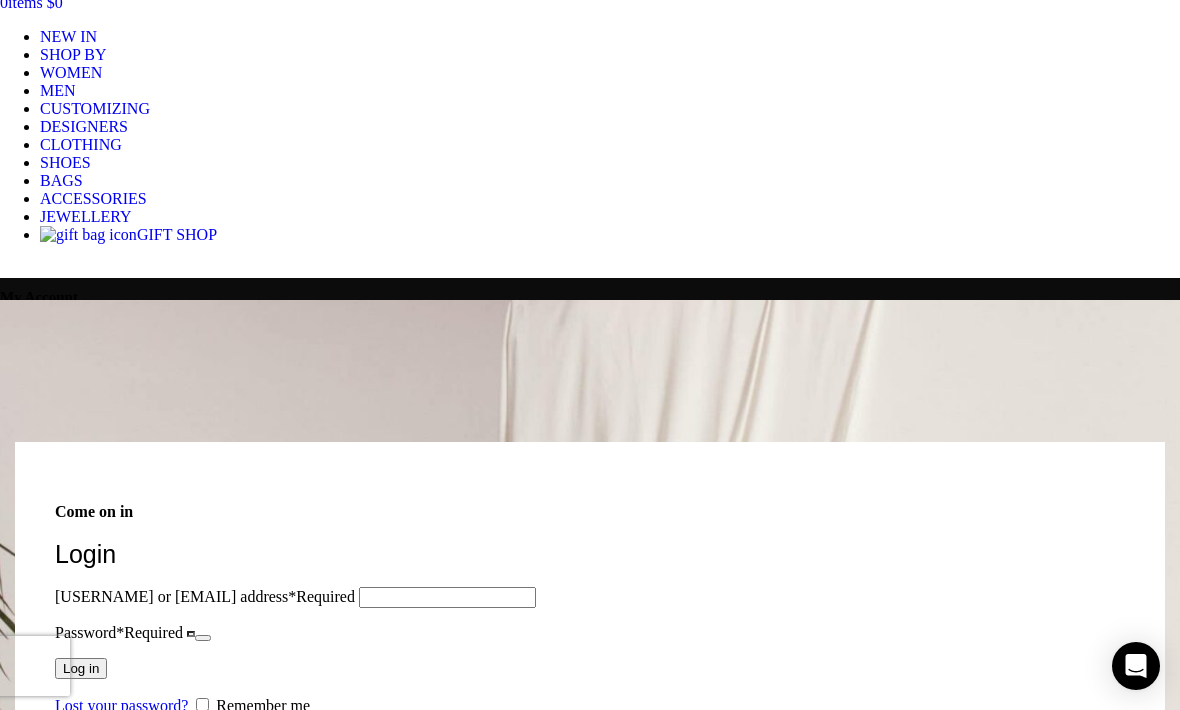 click on "First name *" at bounding box center [223, 858] 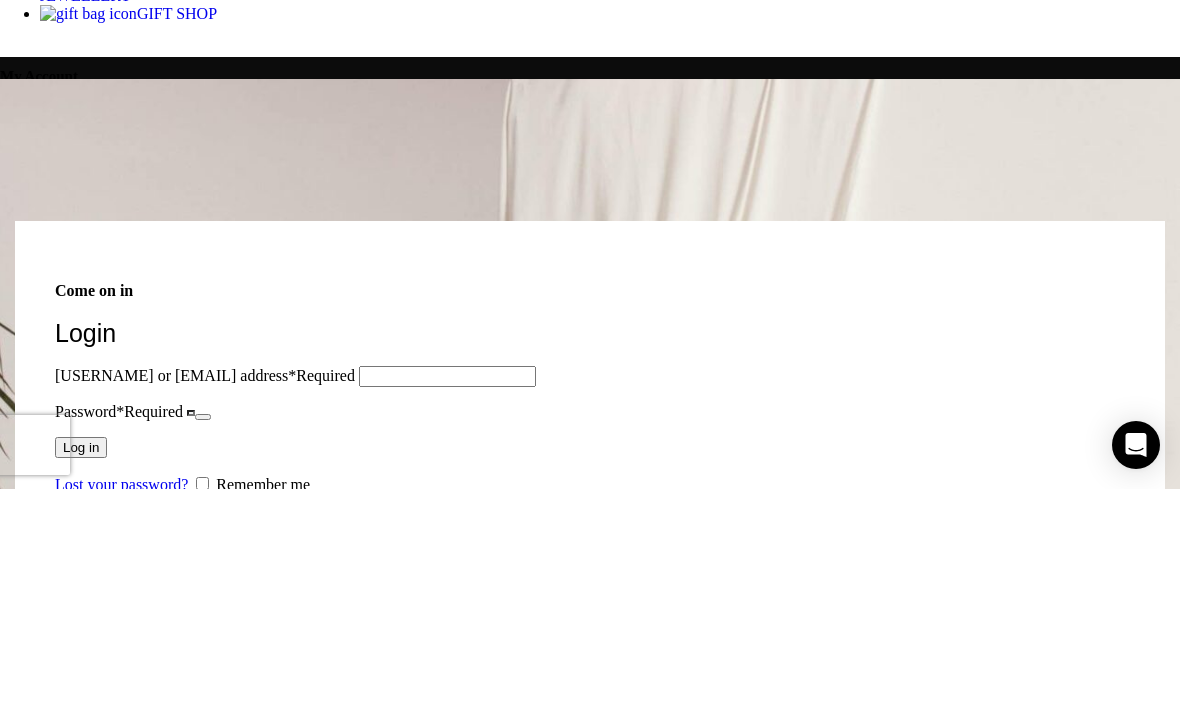 type on "lizcheers0911@gmail.com" 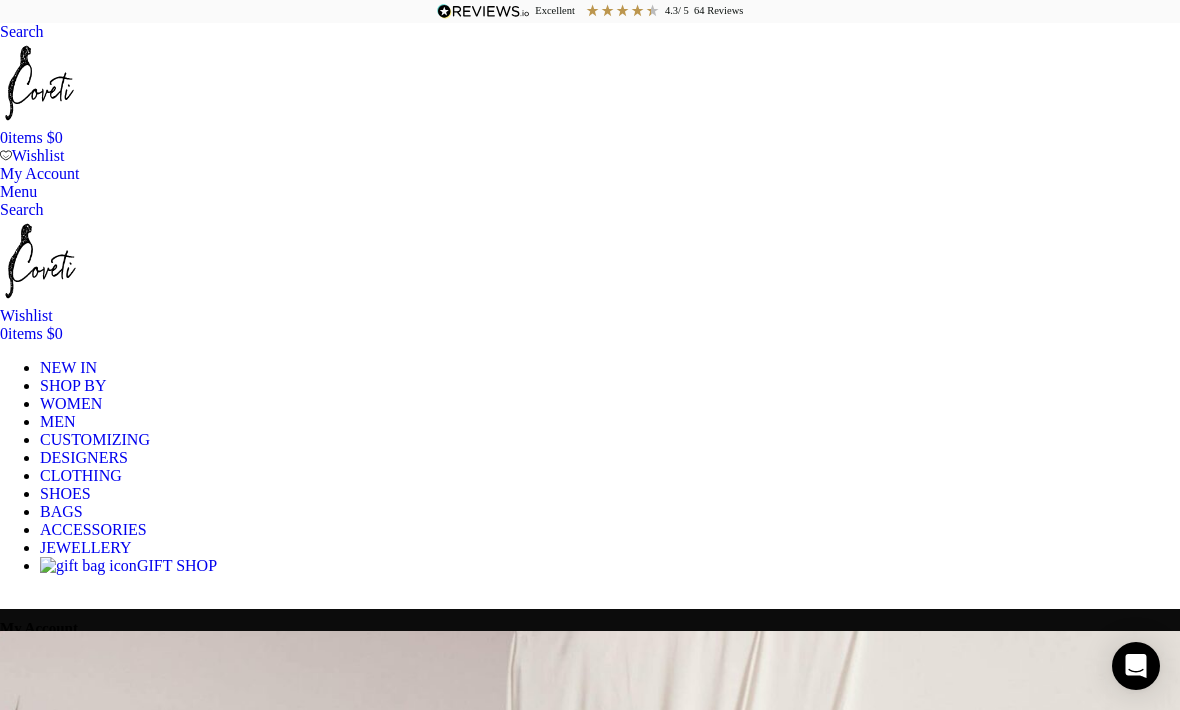 scroll, scrollTop: 234, scrollLeft: 0, axis: vertical 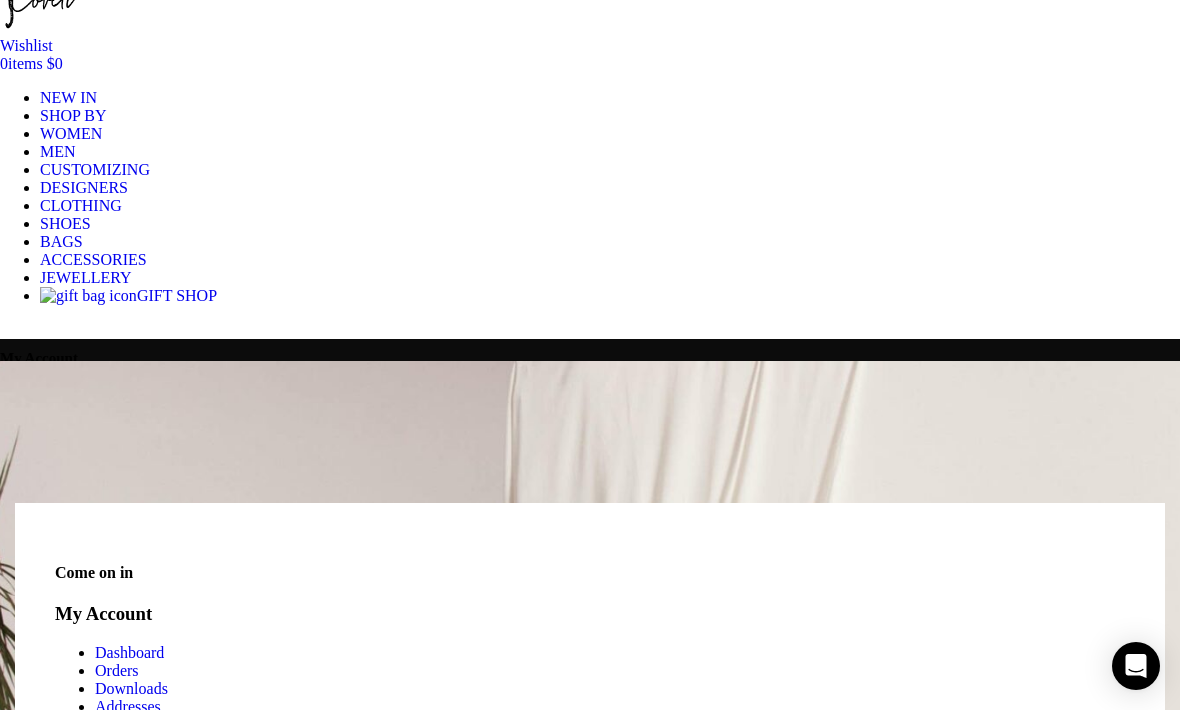 click on "Wishlist" at bounding box center (121, 760) 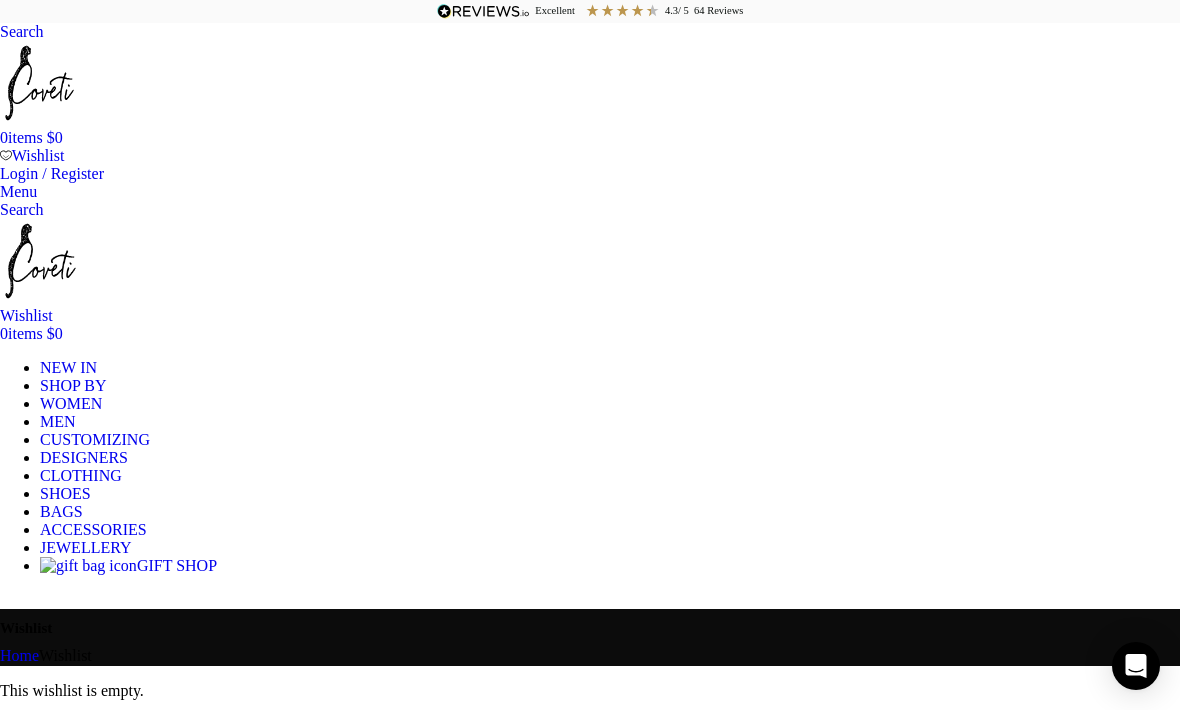 scroll, scrollTop: 0, scrollLeft: 0, axis: both 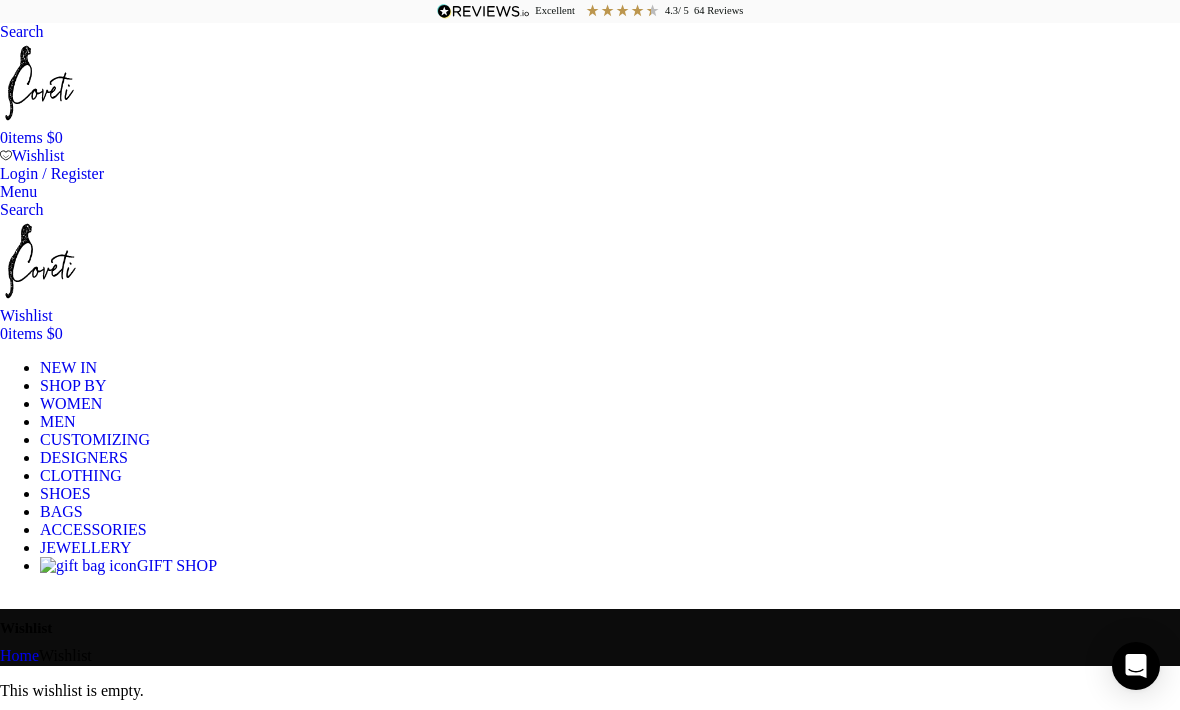 click at bounding box center (88, 750) 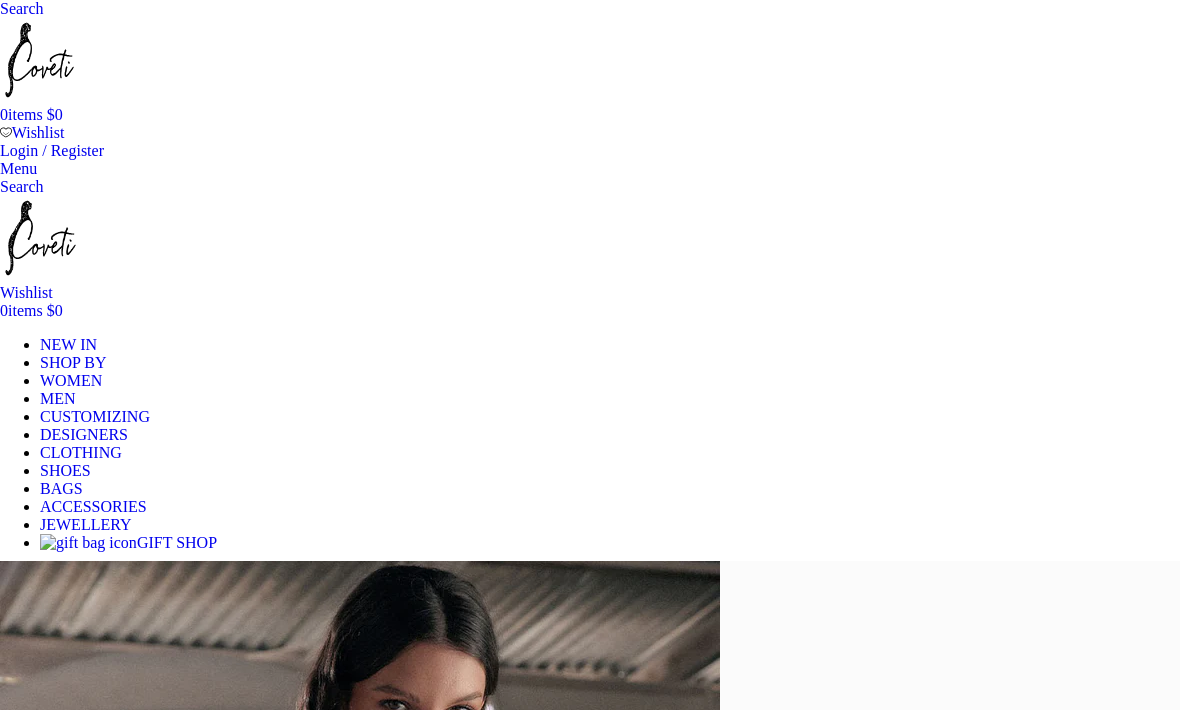 scroll, scrollTop: 0, scrollLeft: 0, axis: both 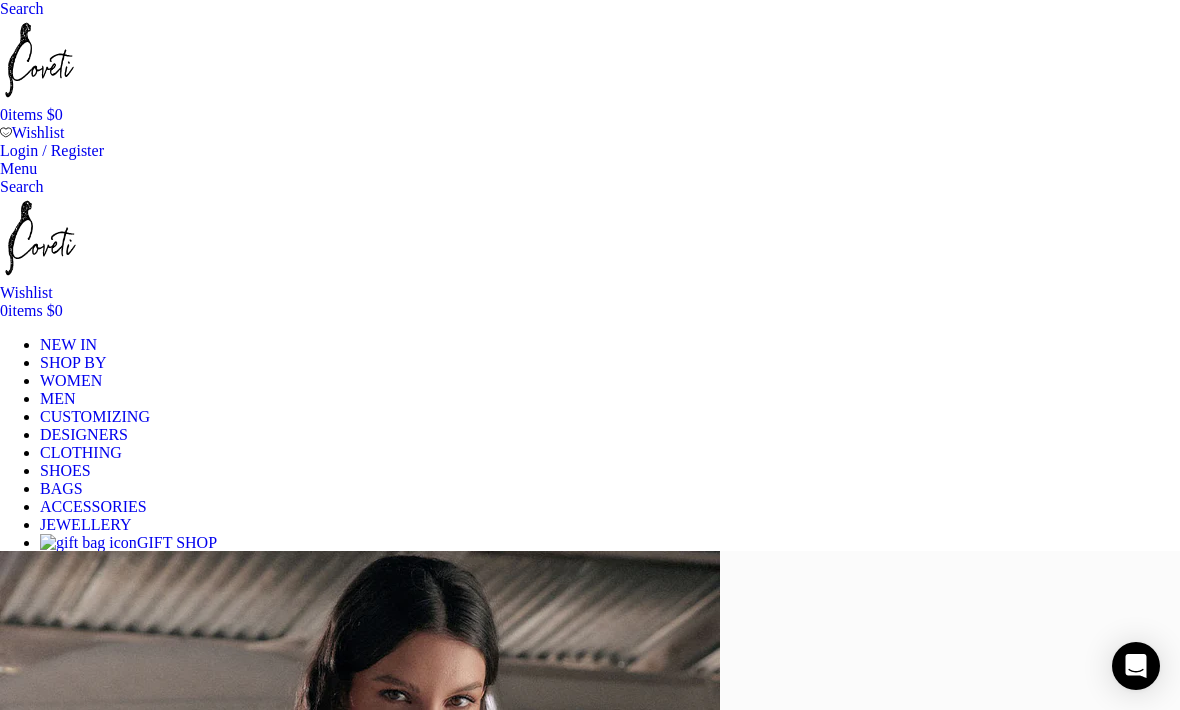 click at bounding box center (88, 750) 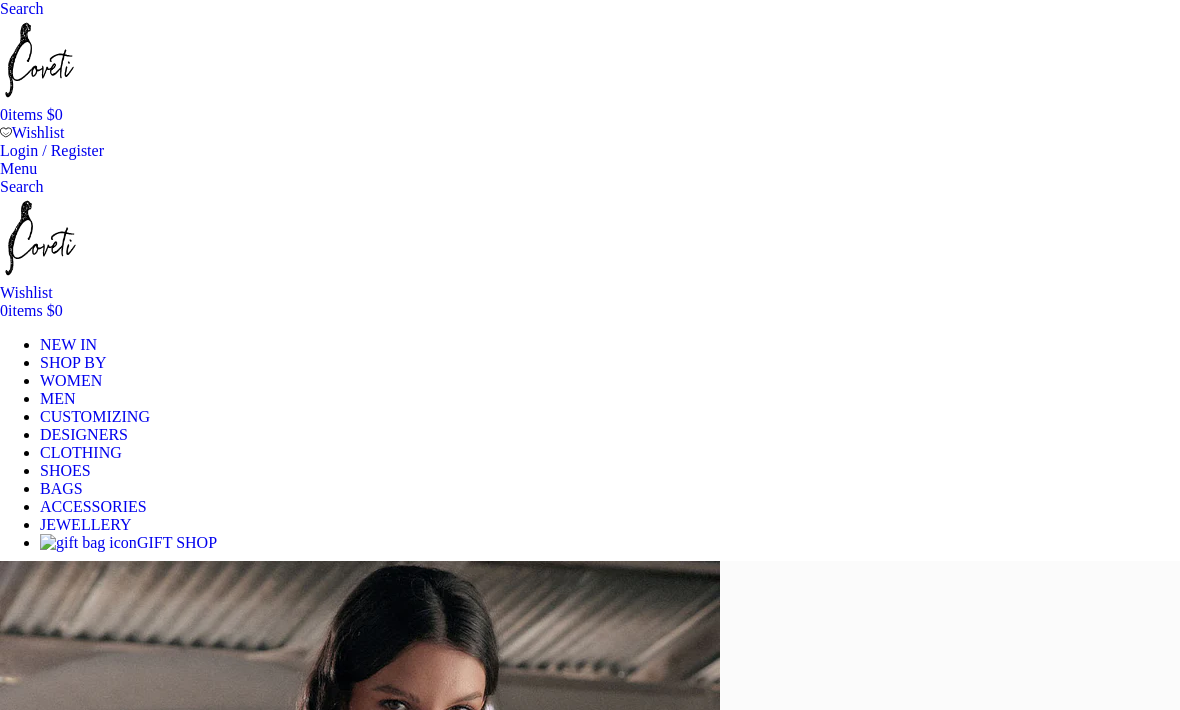 scroll, scrollTop: 0, scrollLeft: 0, axis: both 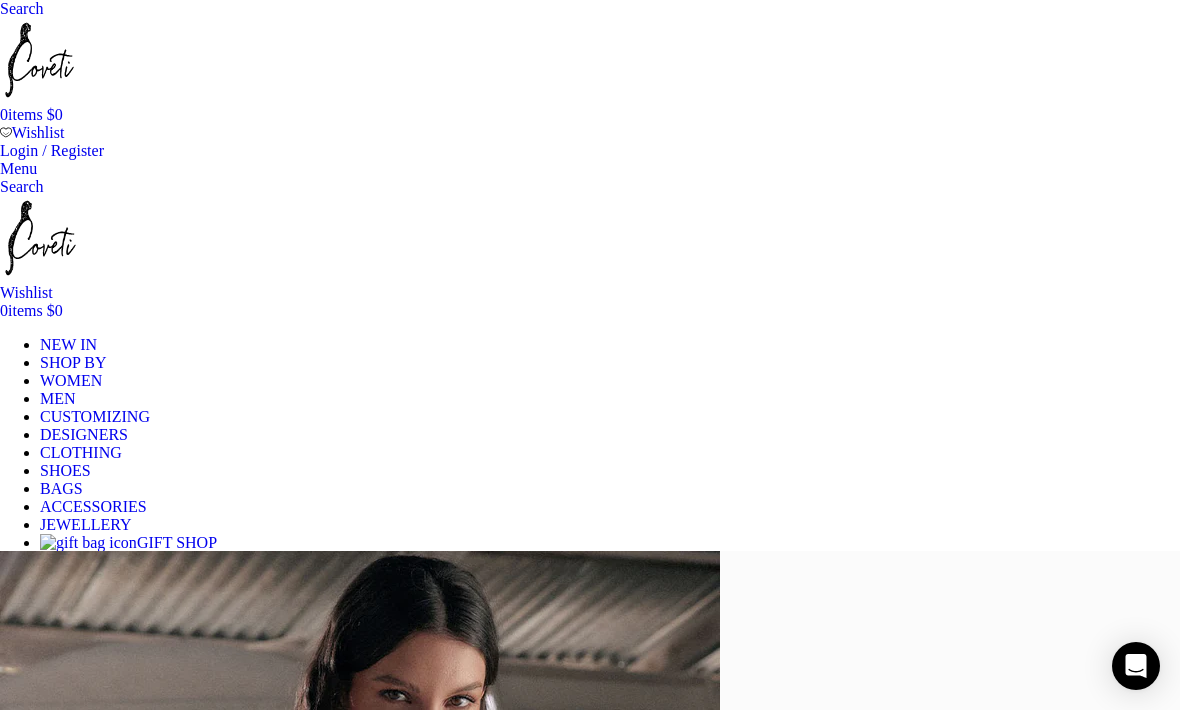 click on "VIEW ALL" at bounding box center (-427, 939) 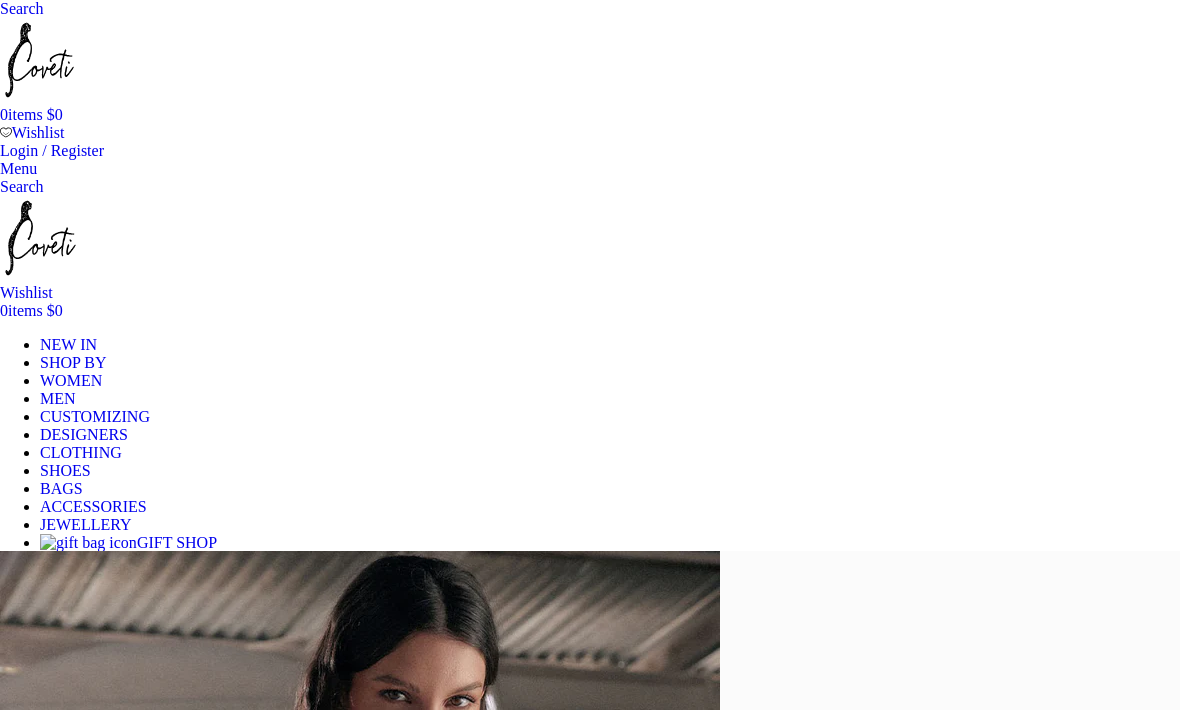 scroll, scrollTop: 402, scrollLeft: 0, axis: vertical 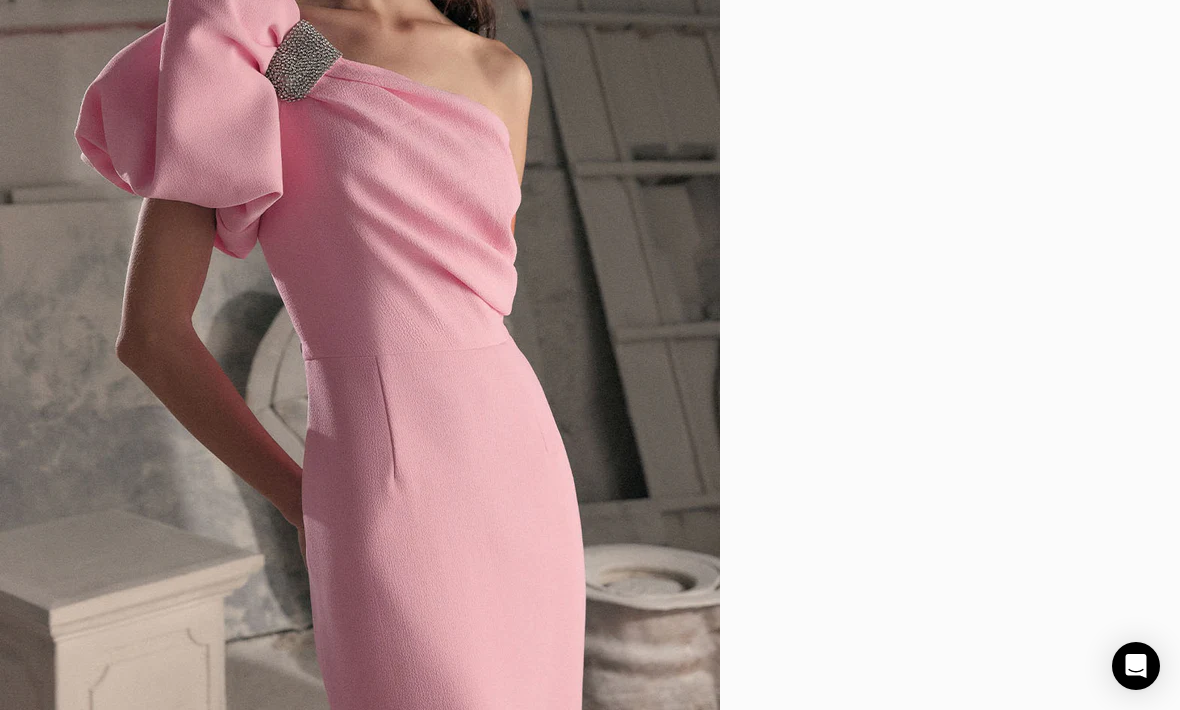 click on "Zimmermann" at bounding box center (427, 2619) 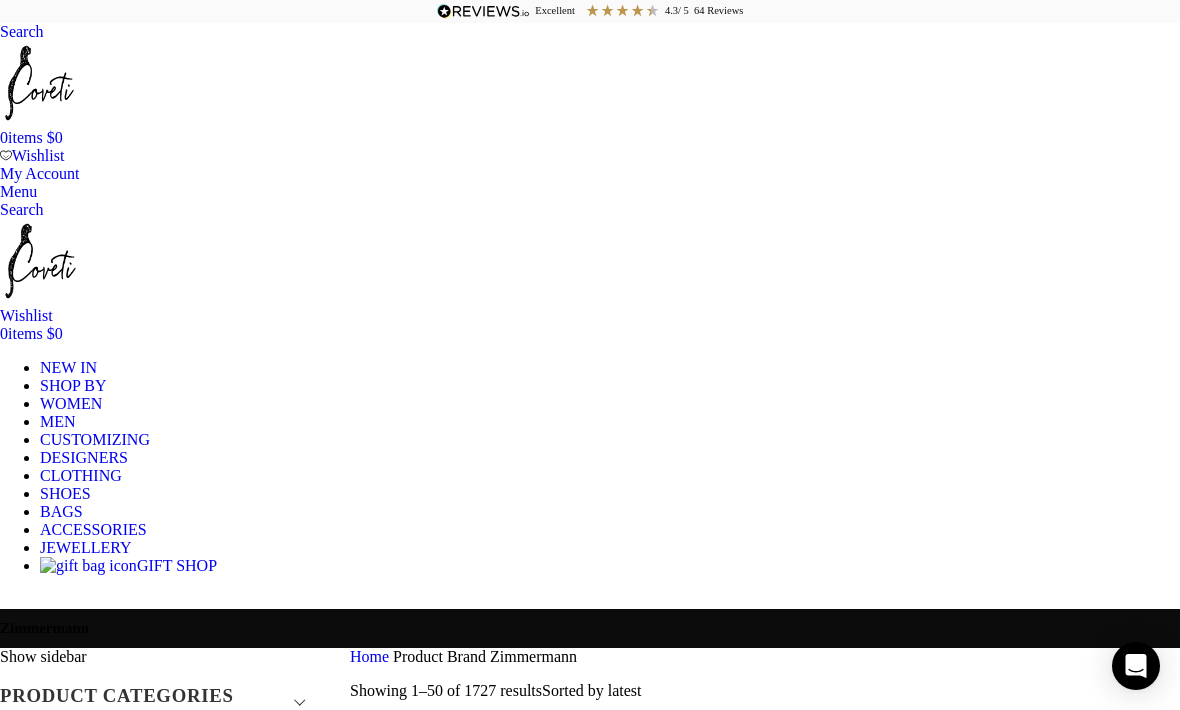 scroll, scrollTop: 32, scrollLeft: 0, axis: vertical 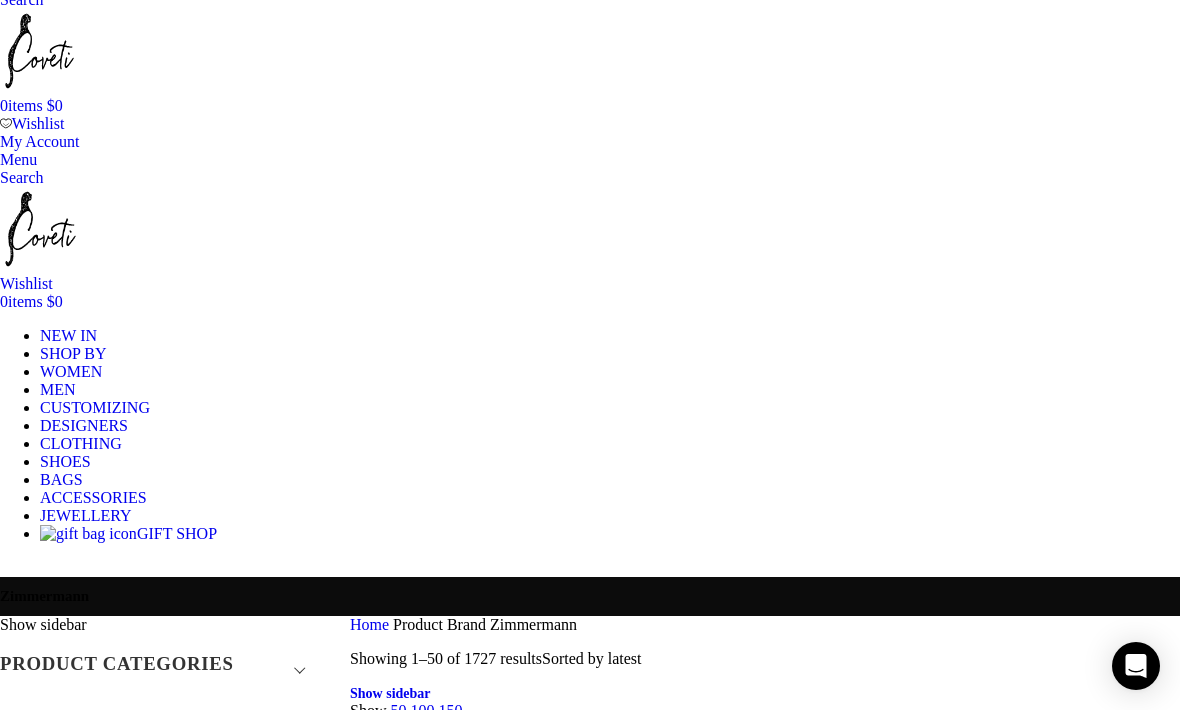 click on "Show sidebar" at bounding box center (43, 624) 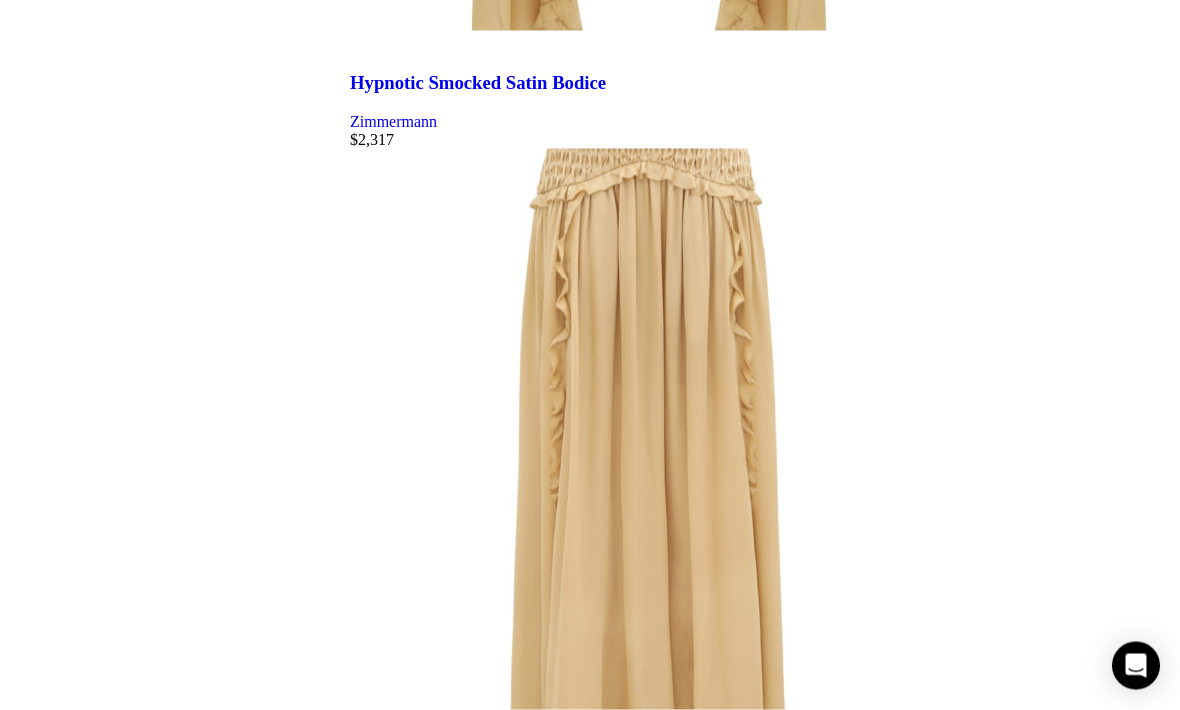 scroll, scrollTop: 6363, scrollLeft: 0, axis: vertical 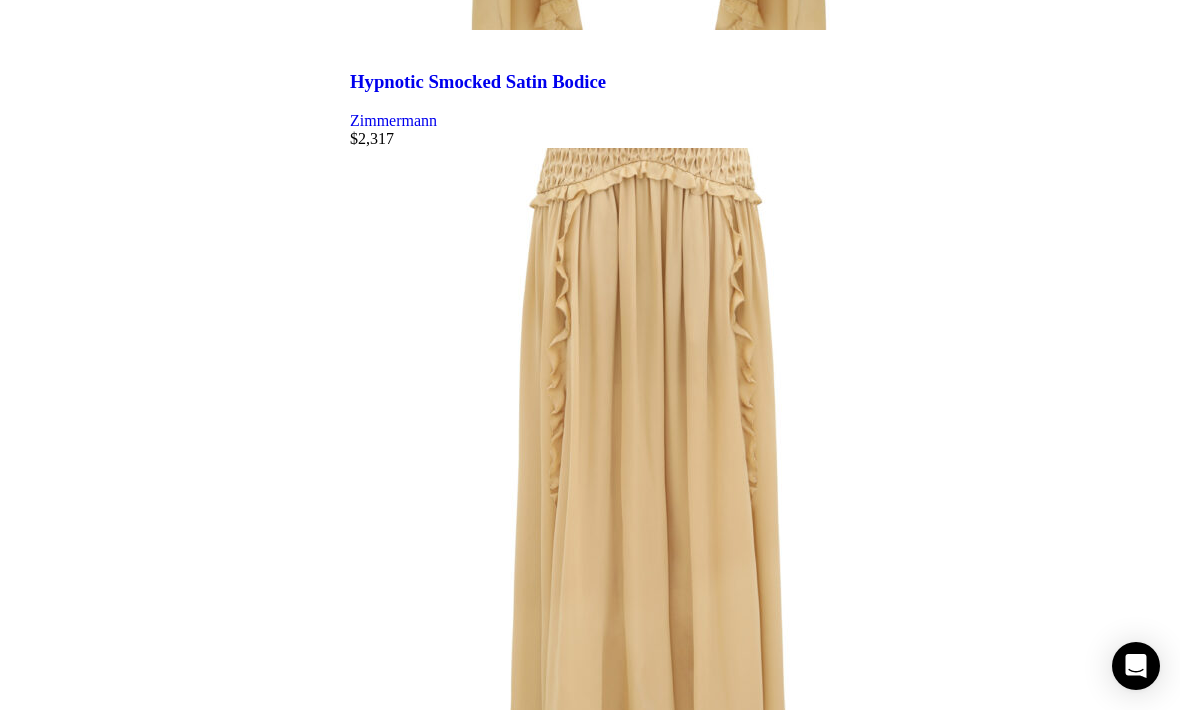 click on "2" at bounding box center (394, 30322) 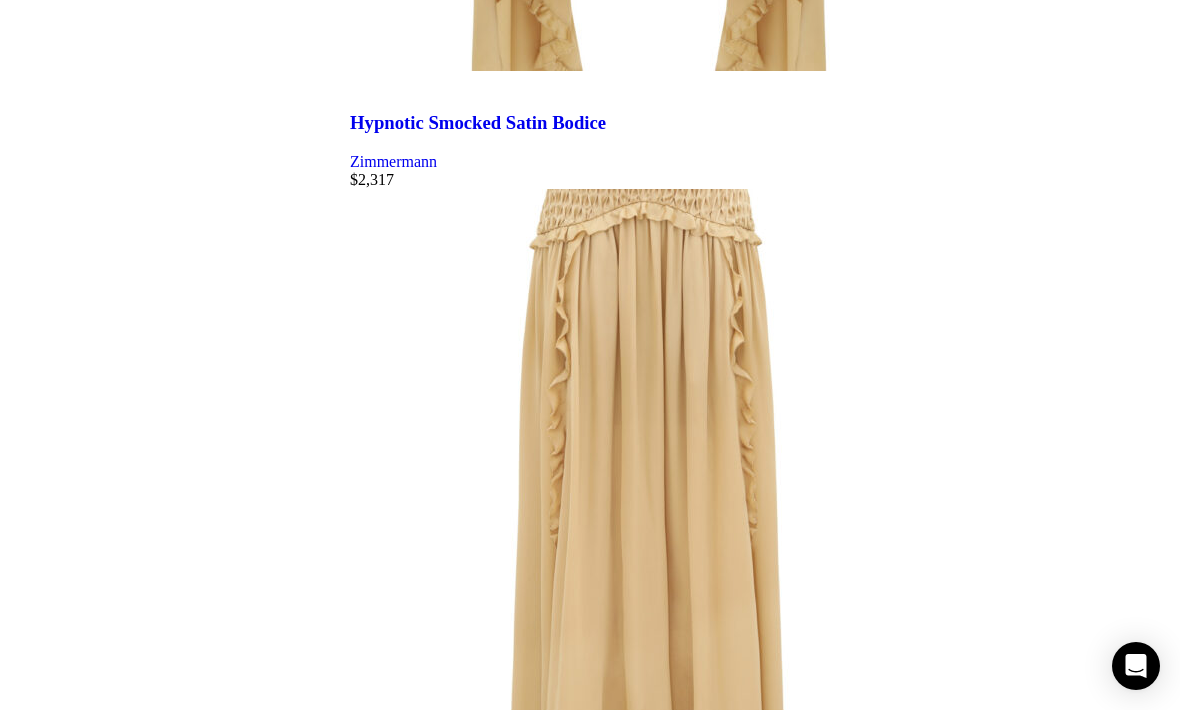 scroll, scrollTop: 6294, scrollLeft: 0, axis: vertical 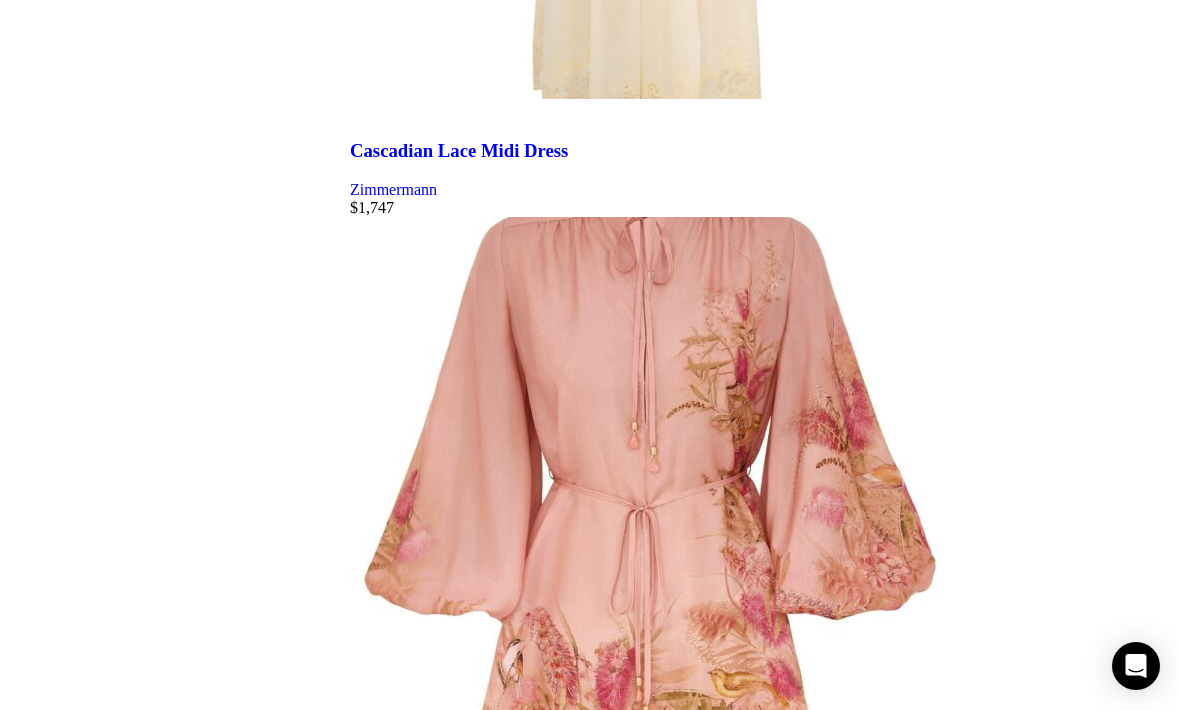 click on "Privacy Policy
Security Policy
Cookies Policy
Terms & Conditions
Recommend a brand
Affiliate program
Leave a Feedback
Fashion Glossary" at bounding box center [590, 31762] 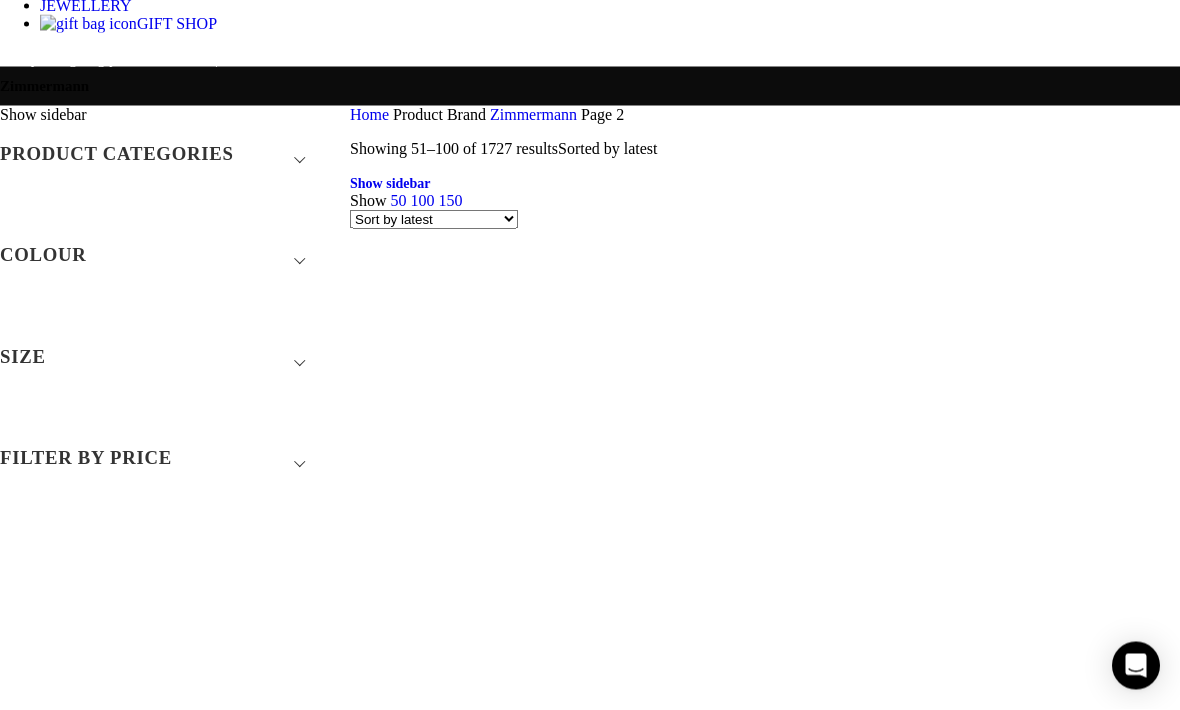 scroll, scrollTop: 0, scrollLeft: 0, axis: both 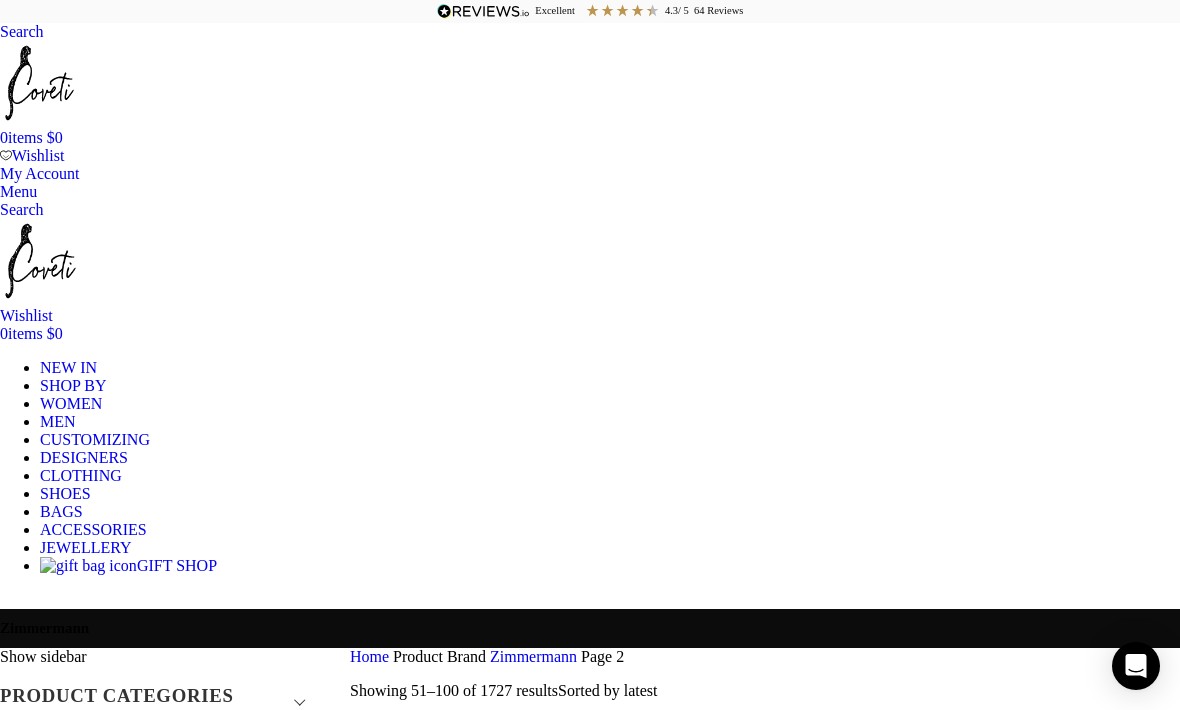 click on "Show sidebar" at bounding box center [43, 656] 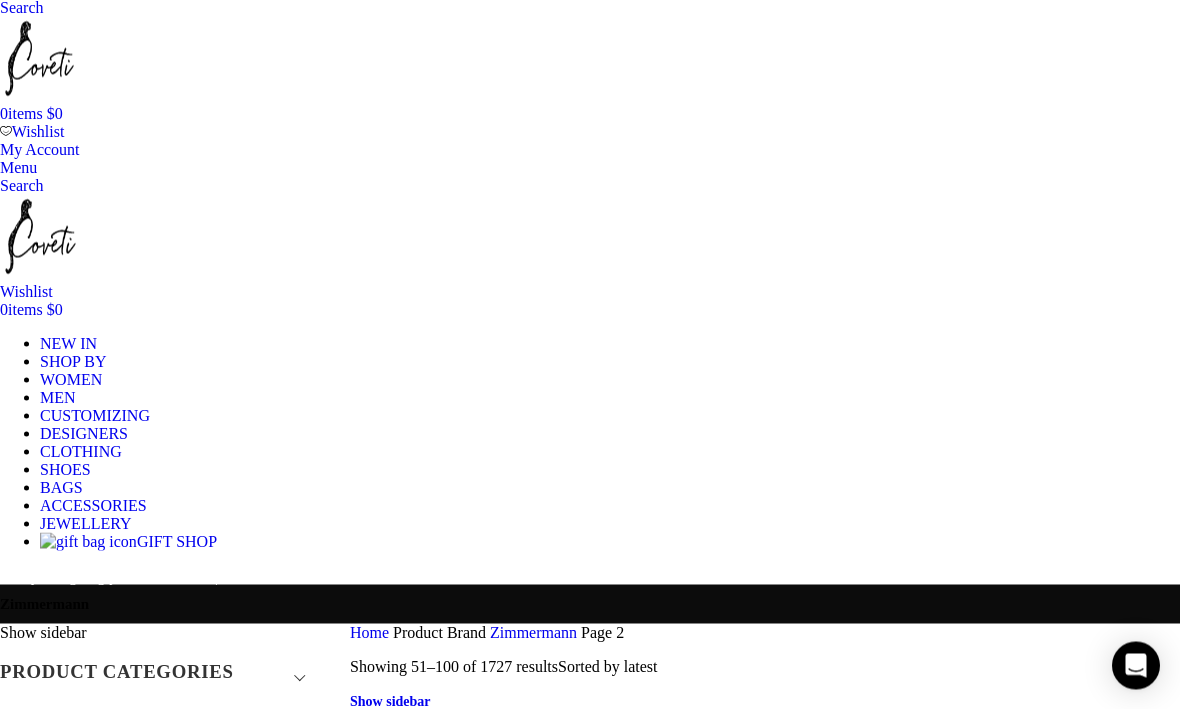 scroll, scrollTop: 0, scrollLeft: 0, axis: both 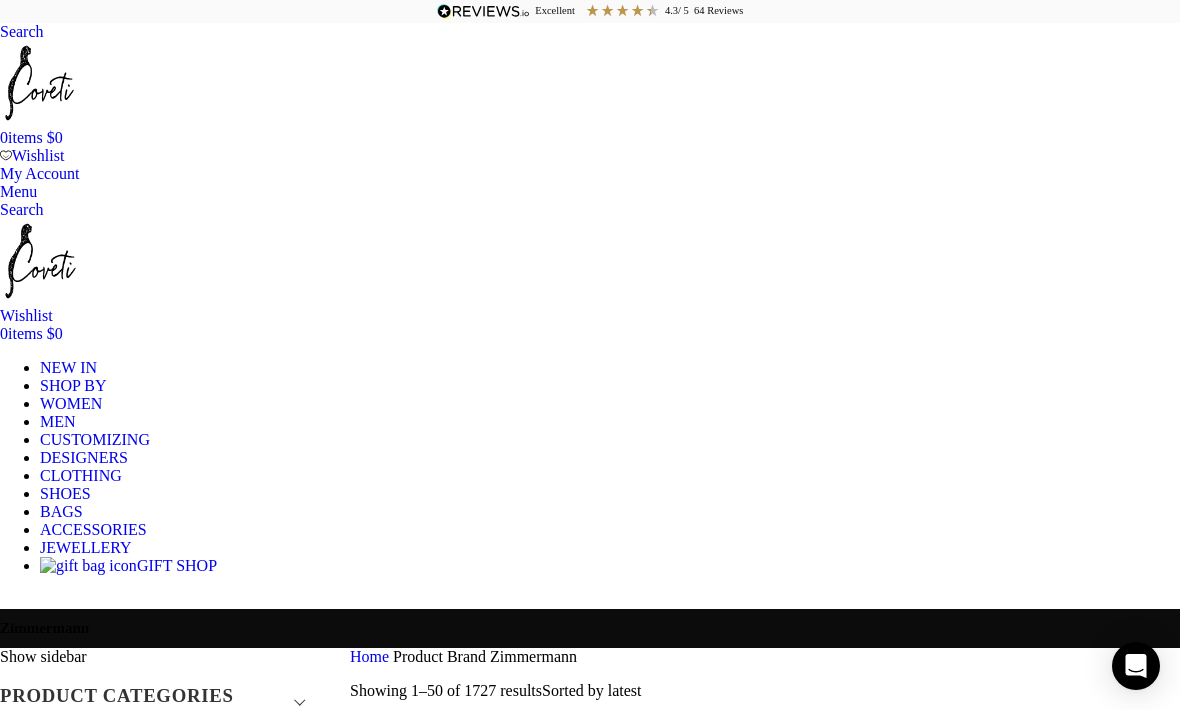 click on "Show sidebar" at bounding box center [43, 656] 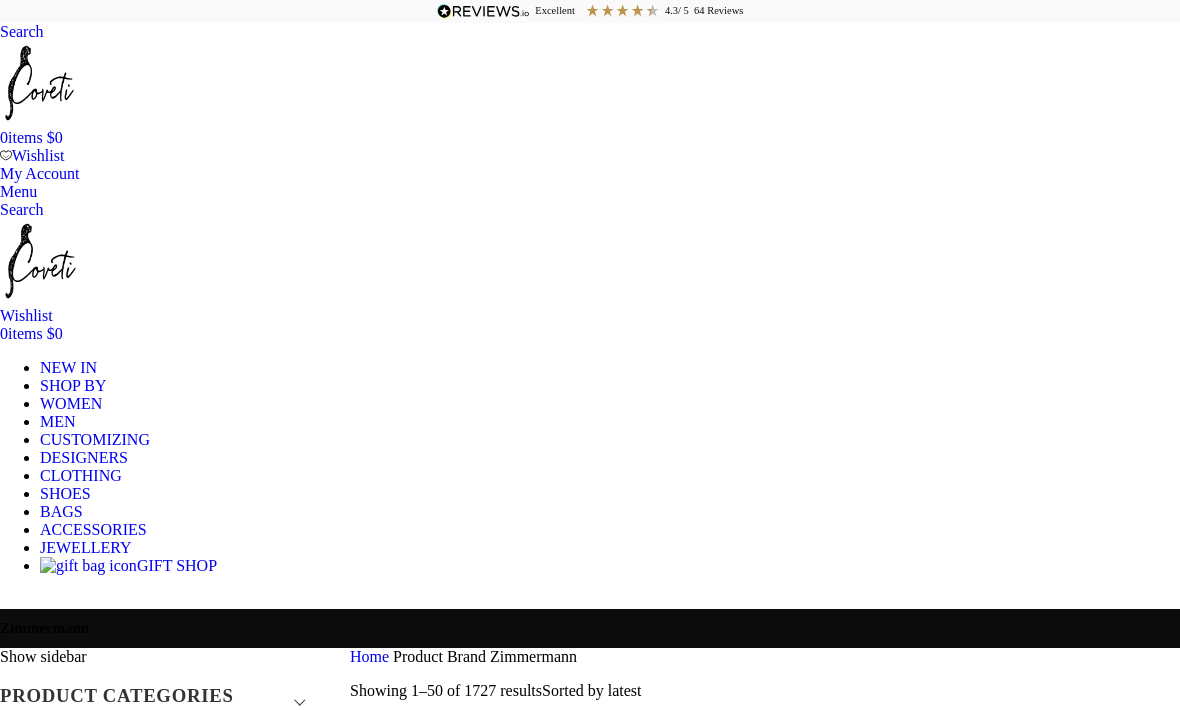 scroll, scrollTop: 0, scrollLeft: 0, axis: both 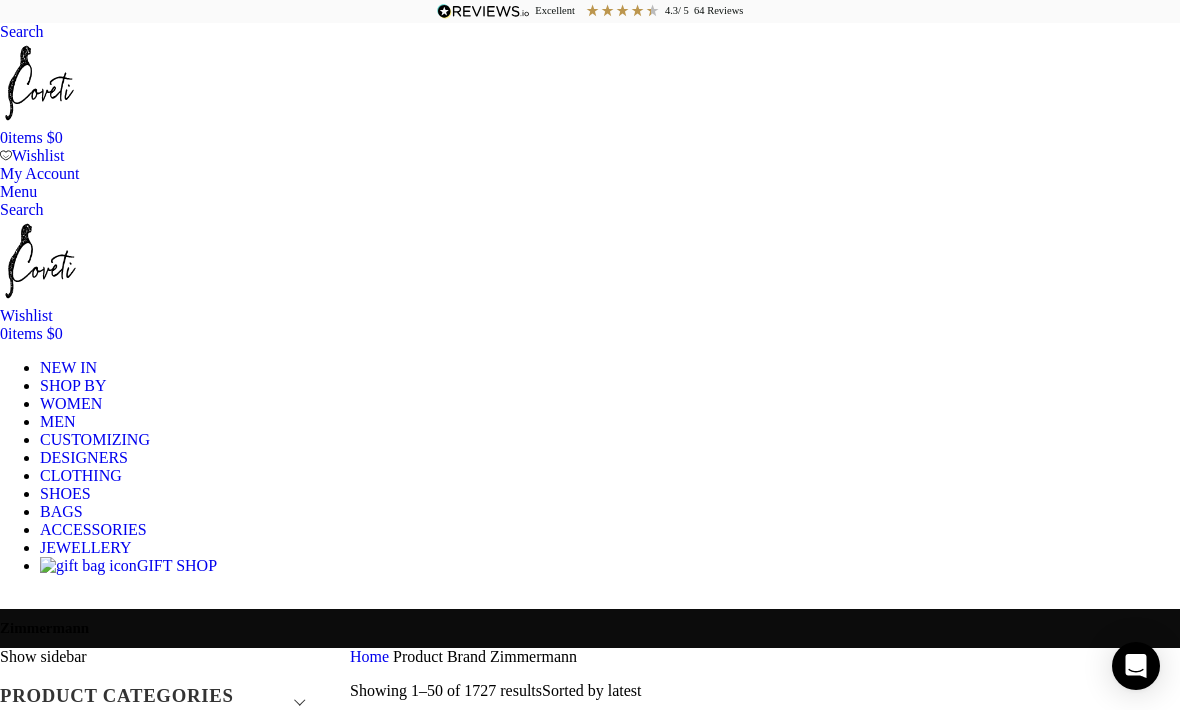 click on "Filter by price" at bounding box center [160, 1006] 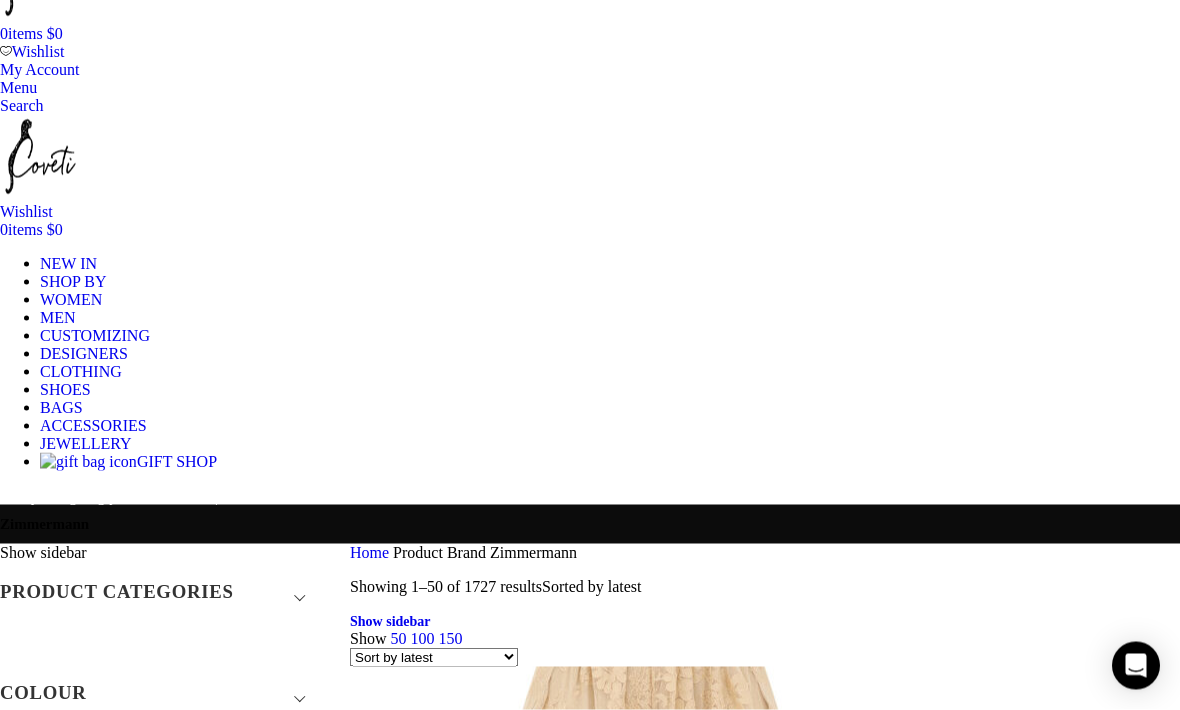 scroll, scrollTop: 105, scrollLeft: 0, axis: vertical 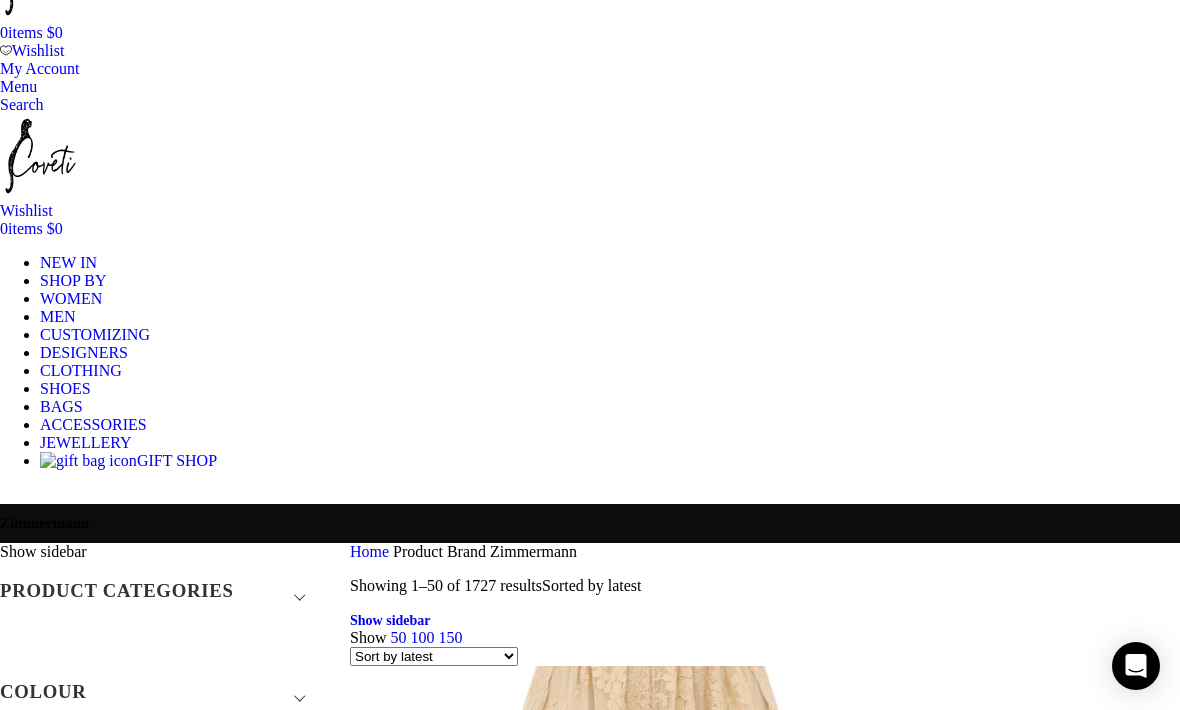click on "Filter" at bounding box center (165, 967) 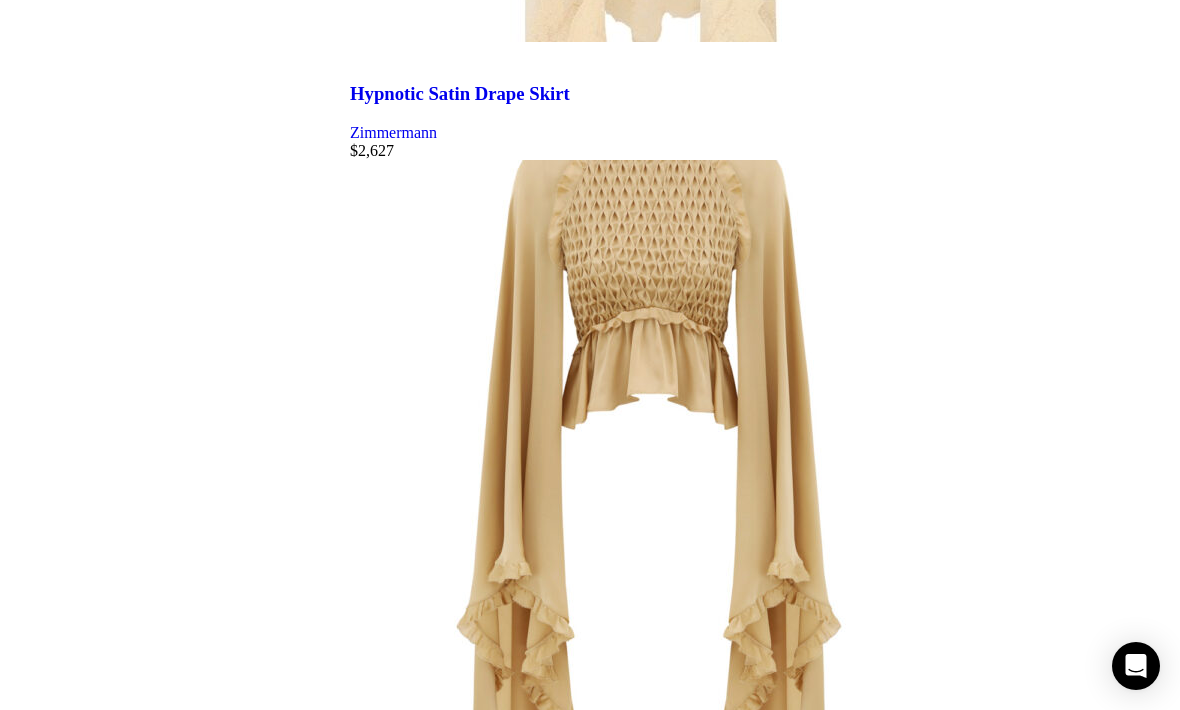 scroll, scrollTop: 1475, scrollLeft: 0, axis: vertical 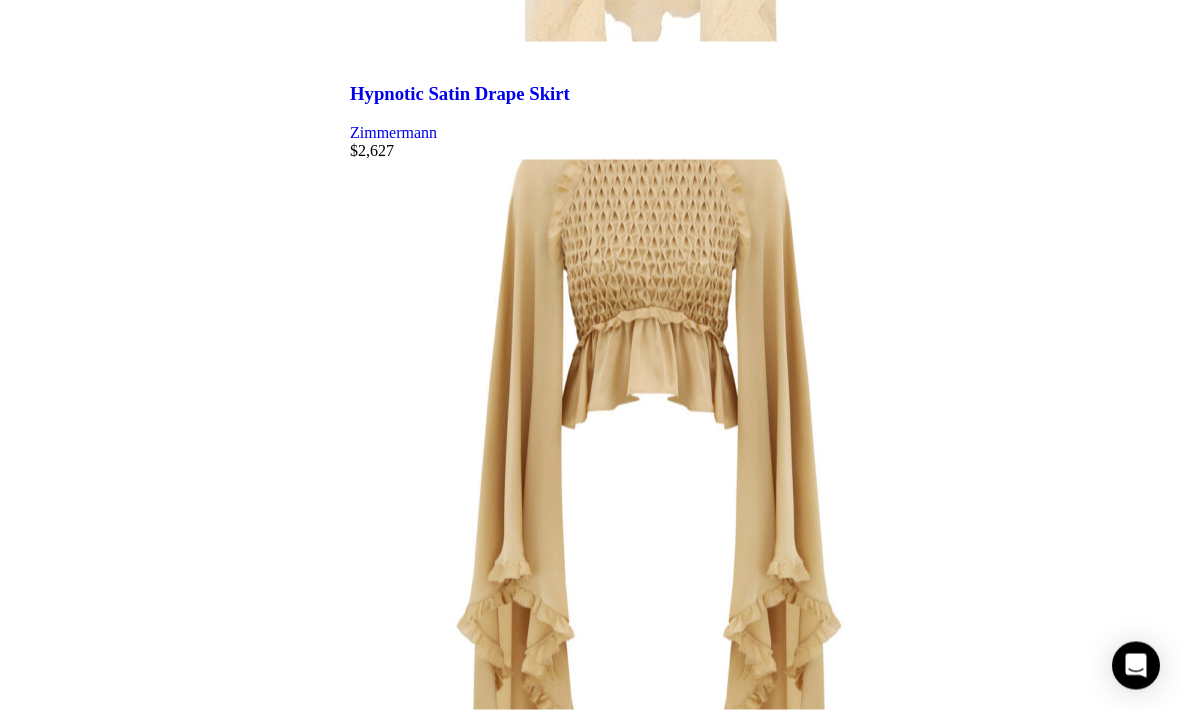 click at bounding box center (765, 9486) 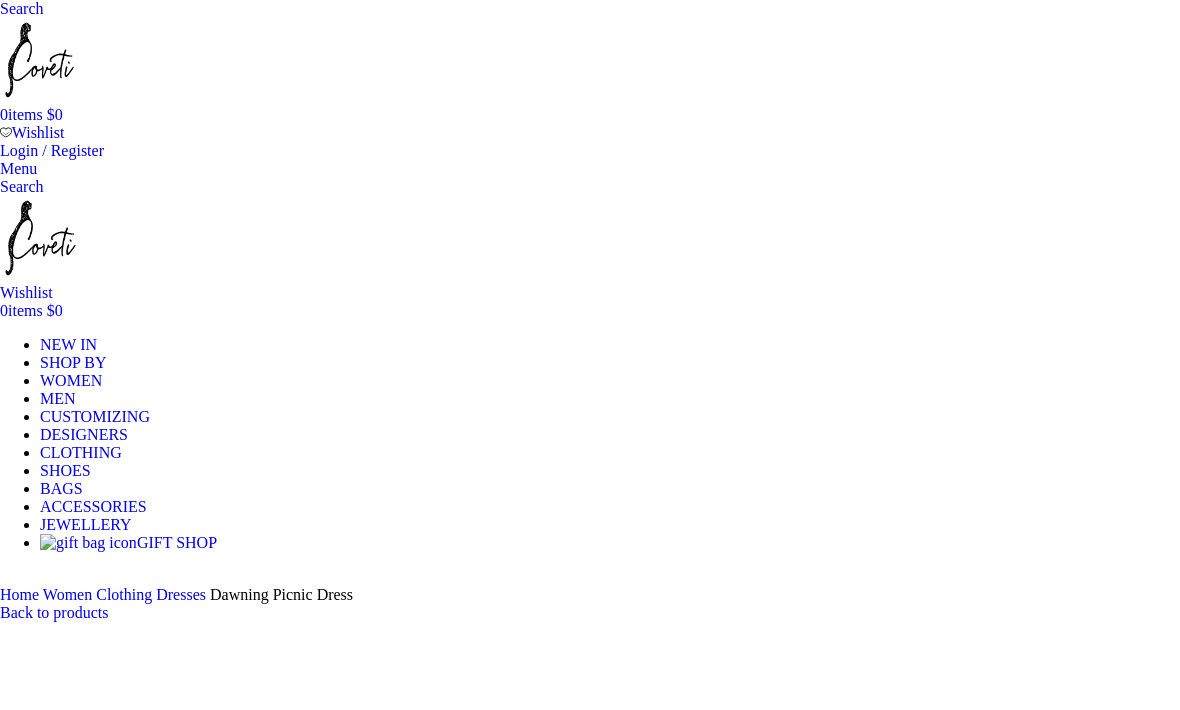 scroll, scrollTop: 121, scrollLeft: 0, axis: vertical 